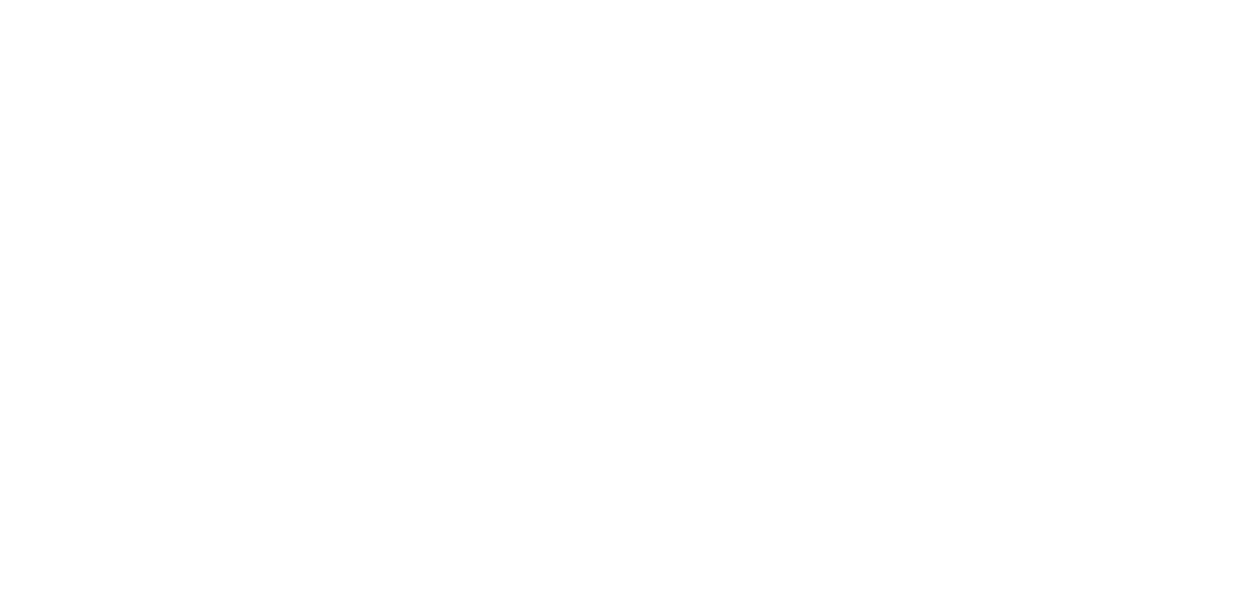 scroll, scrollTop: 0, scrollLeft: 0, axis: both 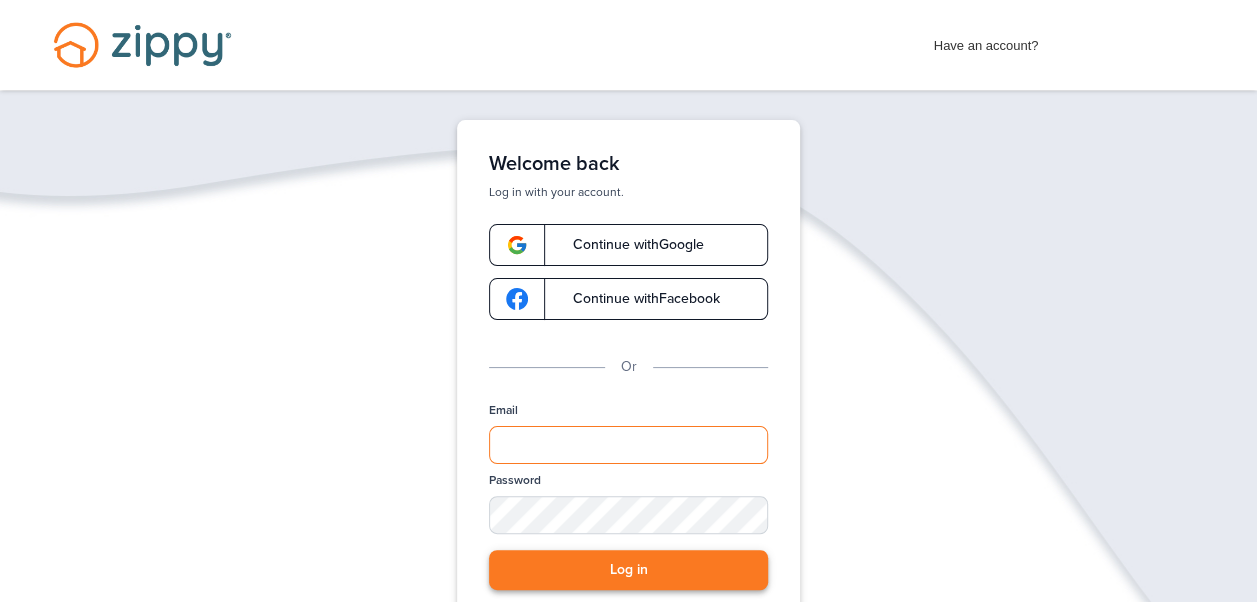 type on "**********" 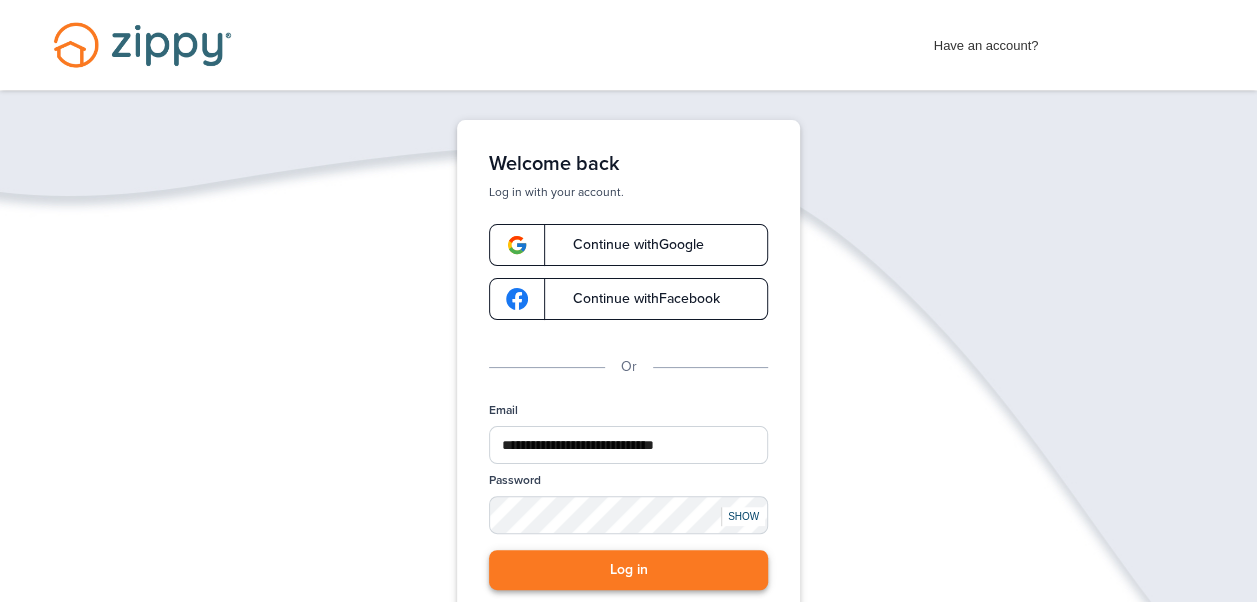 click on "Log in" at bounding box center [628, 570] 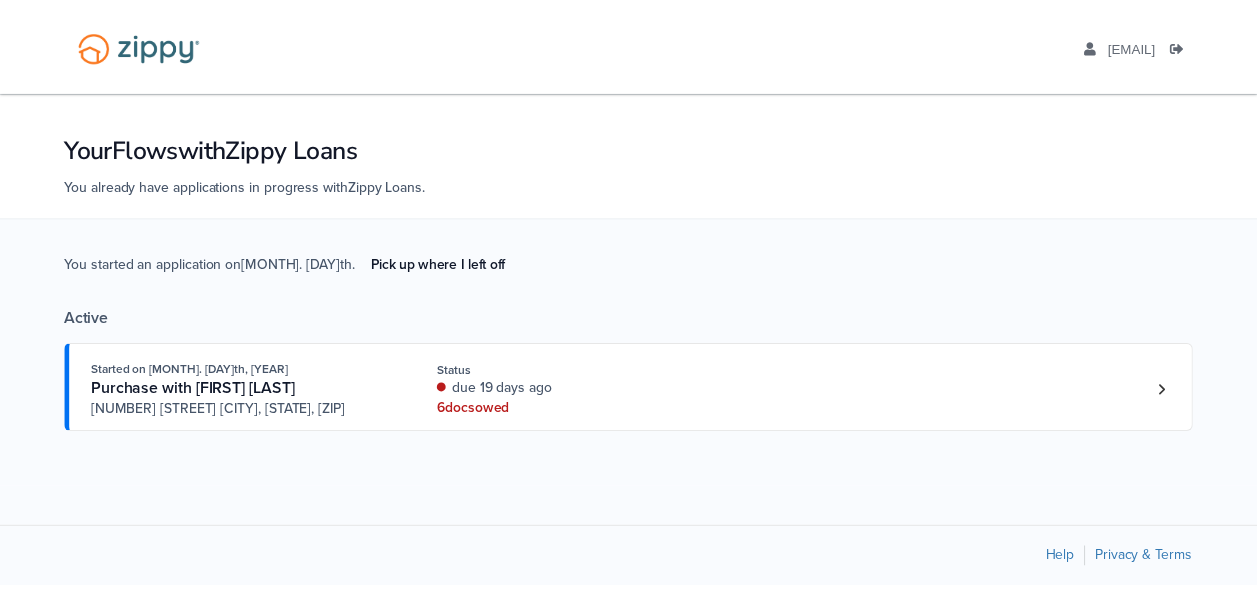 scroll, scrollTop: 0, scrollLeft: 0, axis: both 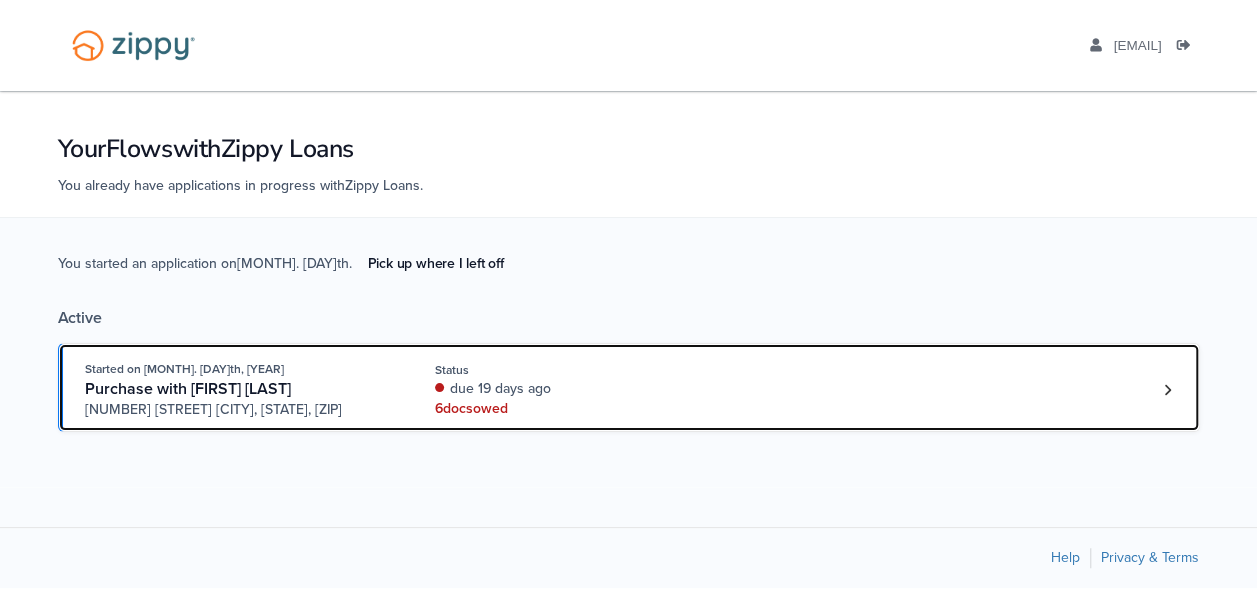 click on "due 19 days ago" at bounding box center (568, 389) 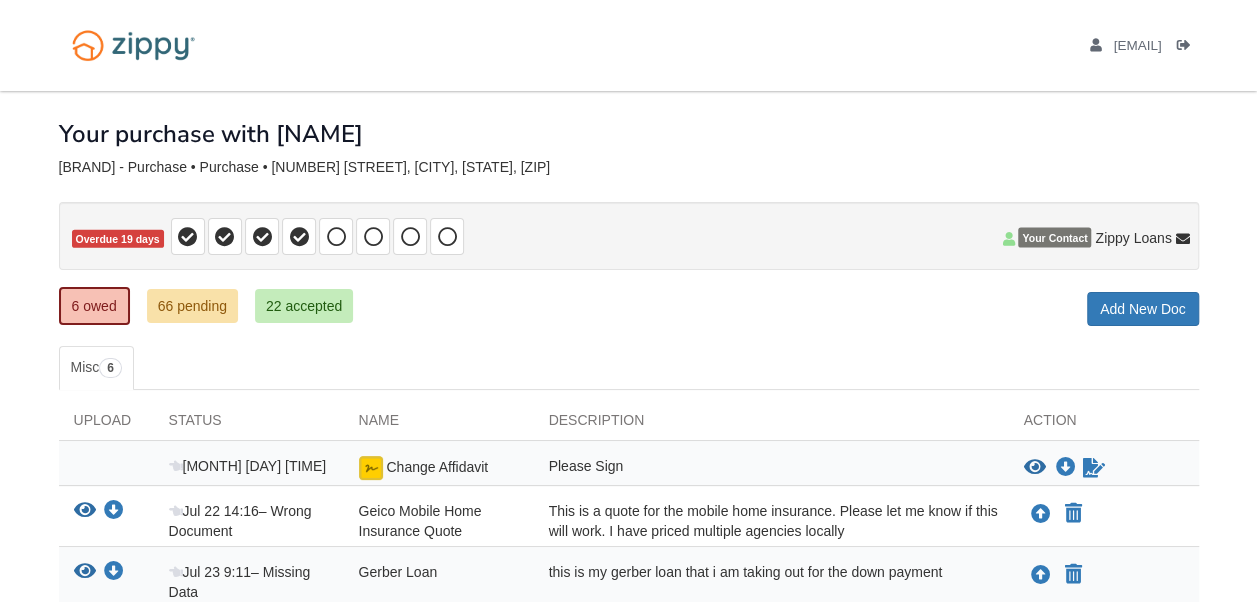 scroll, scrollTop: 97, scrollLeft: 0, axis: vertical 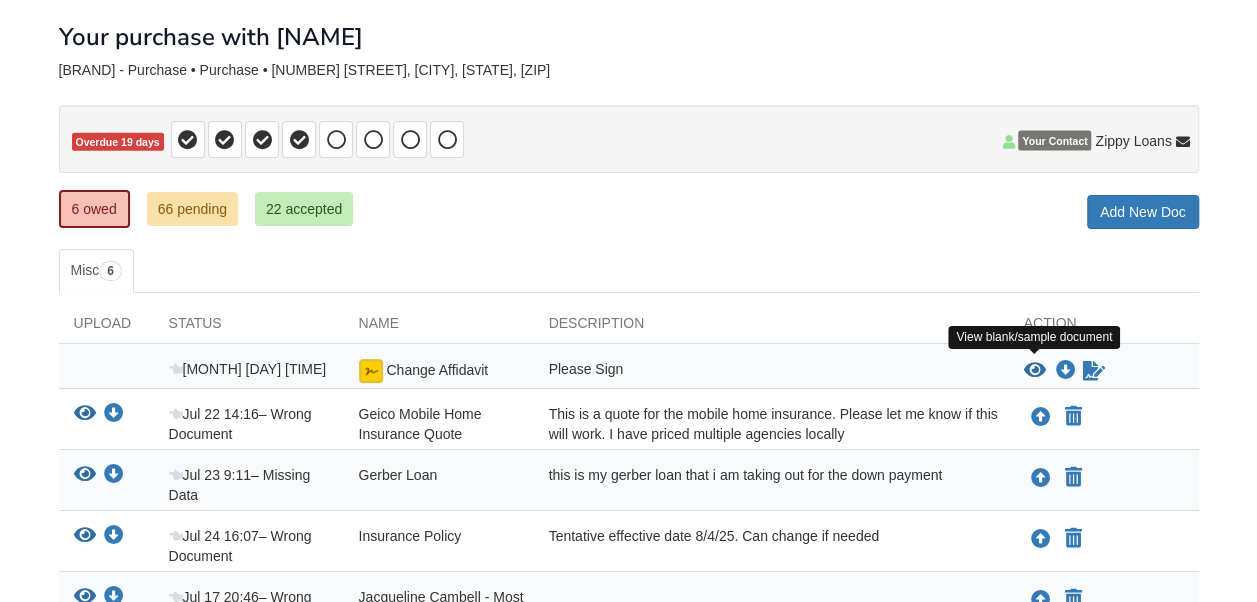 click at bounding box center [1035, 371] 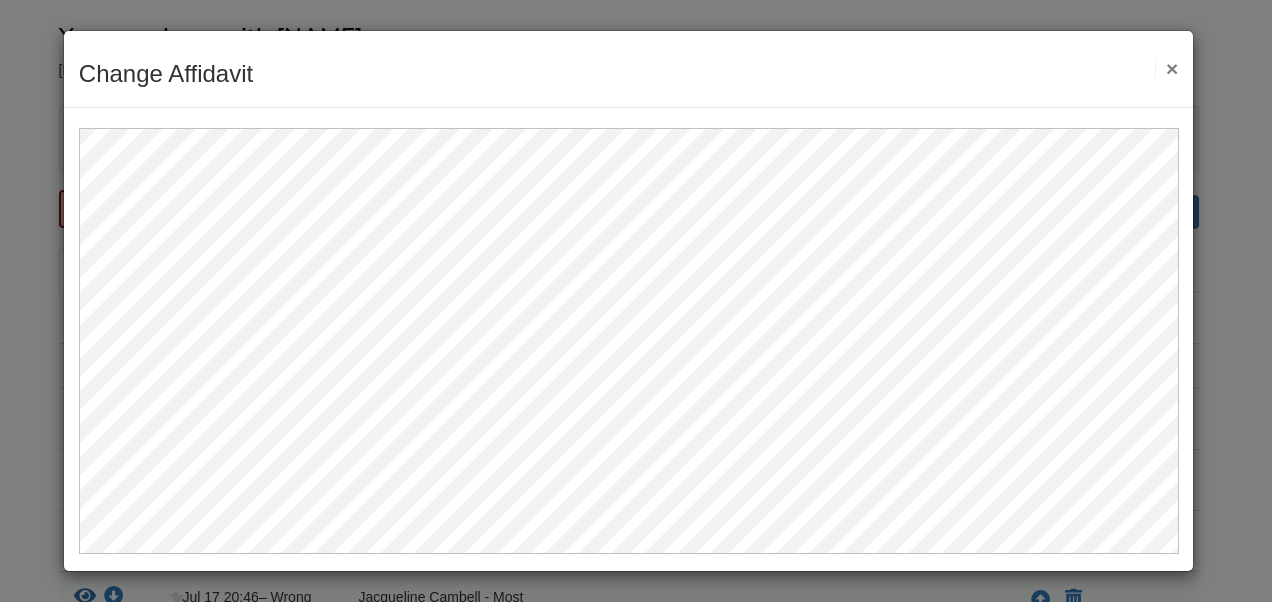 click on "×" at bounding box center [1166, 68] 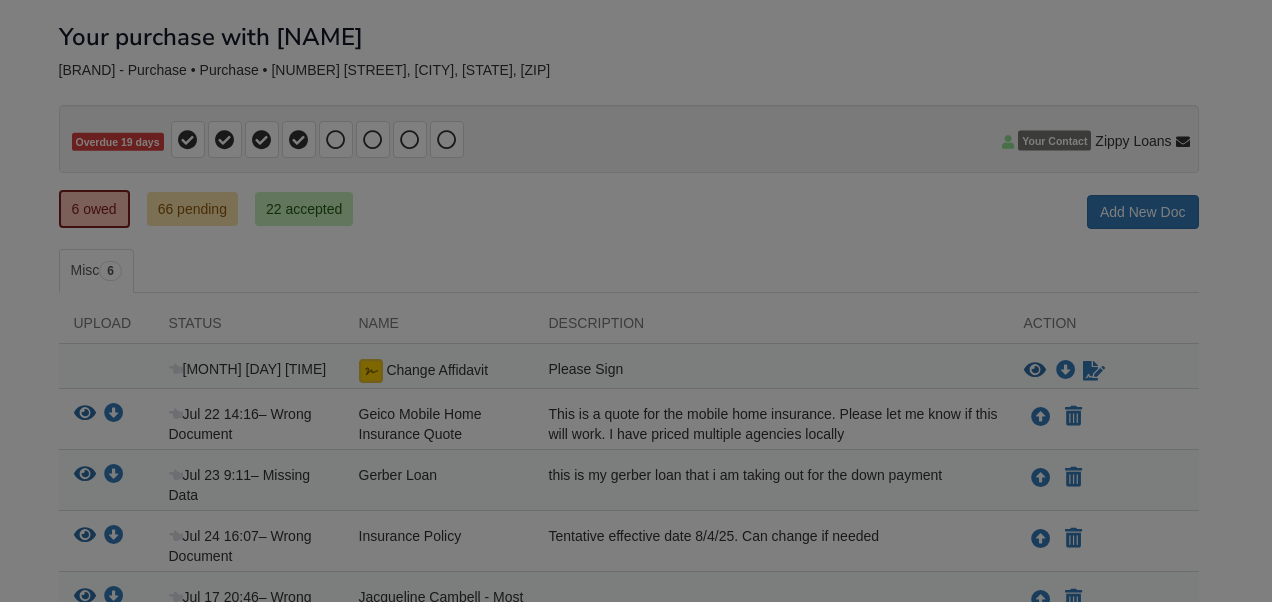 click on "jacquelinemichelle@myyahoo.com Logout" at bounding box center (636, 429) 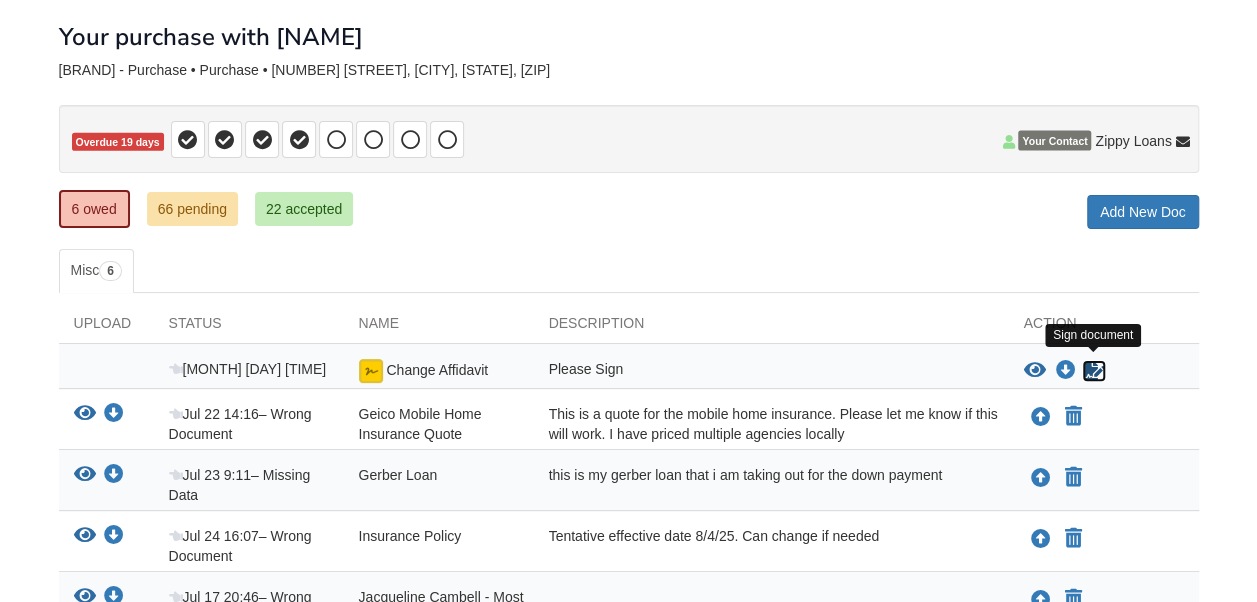 click at bounding box center [1094, 371] 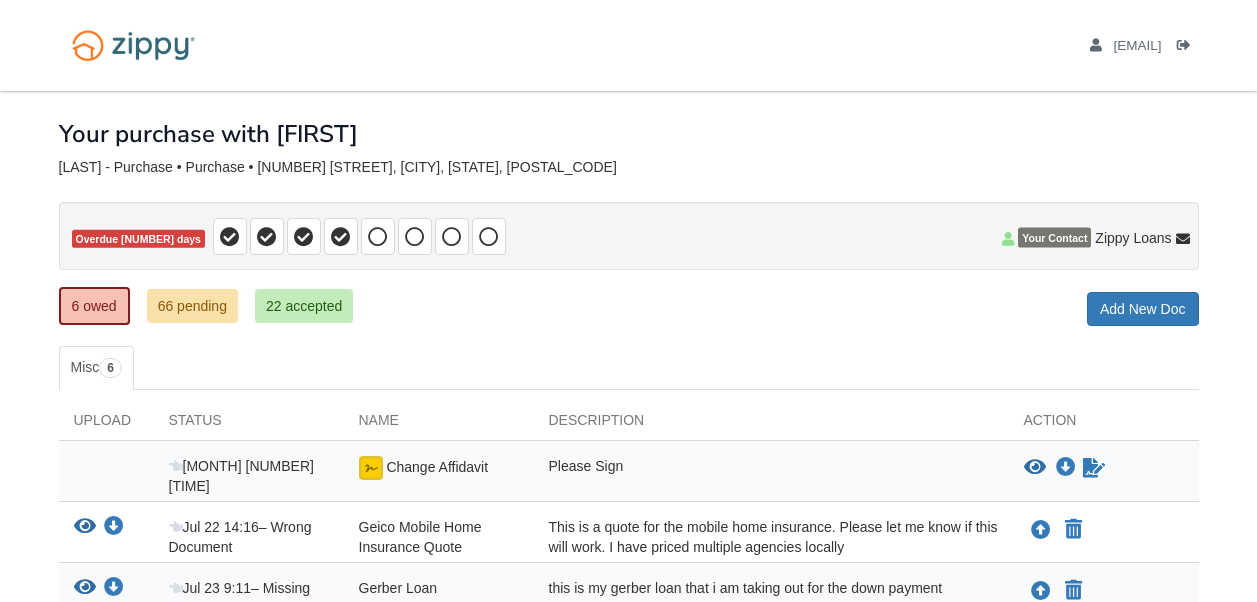 scroll, scrollTop: 0, scrollLeft: 0, axis: both 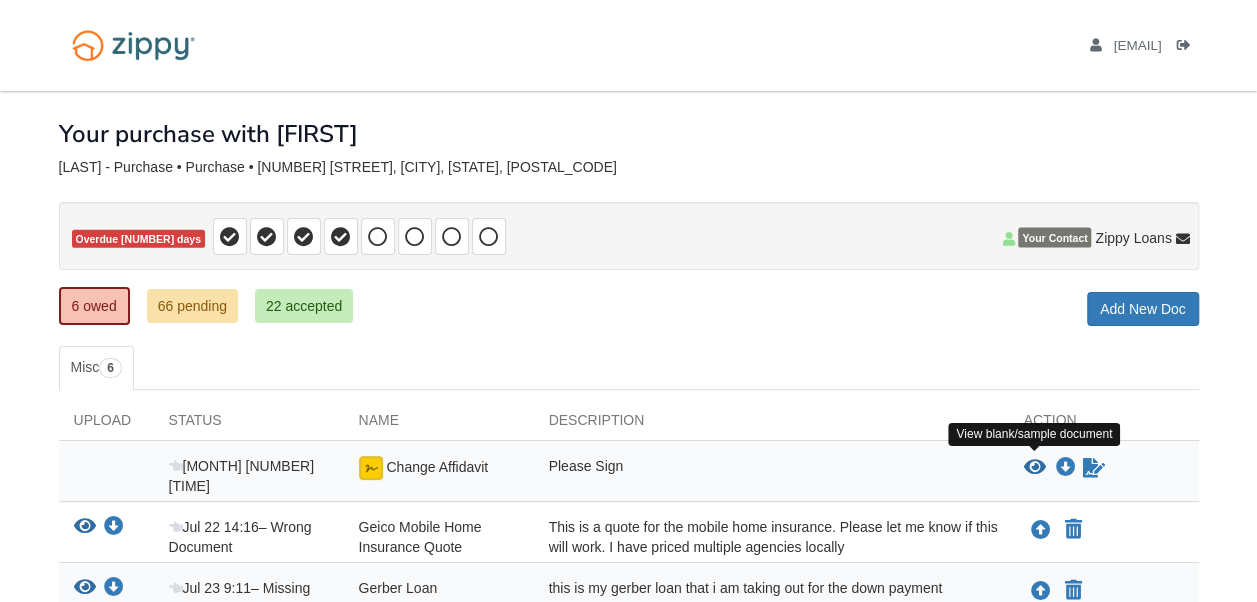click at bounding box center [1035, 468] 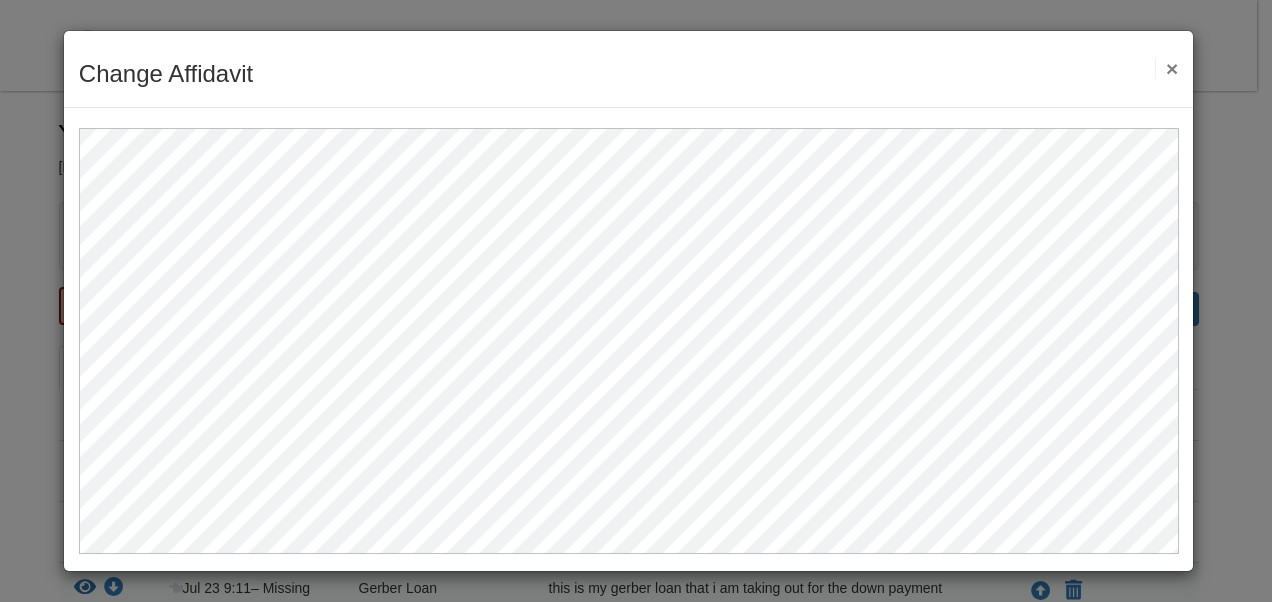 click on "×" at bounding box center (1166, 68) 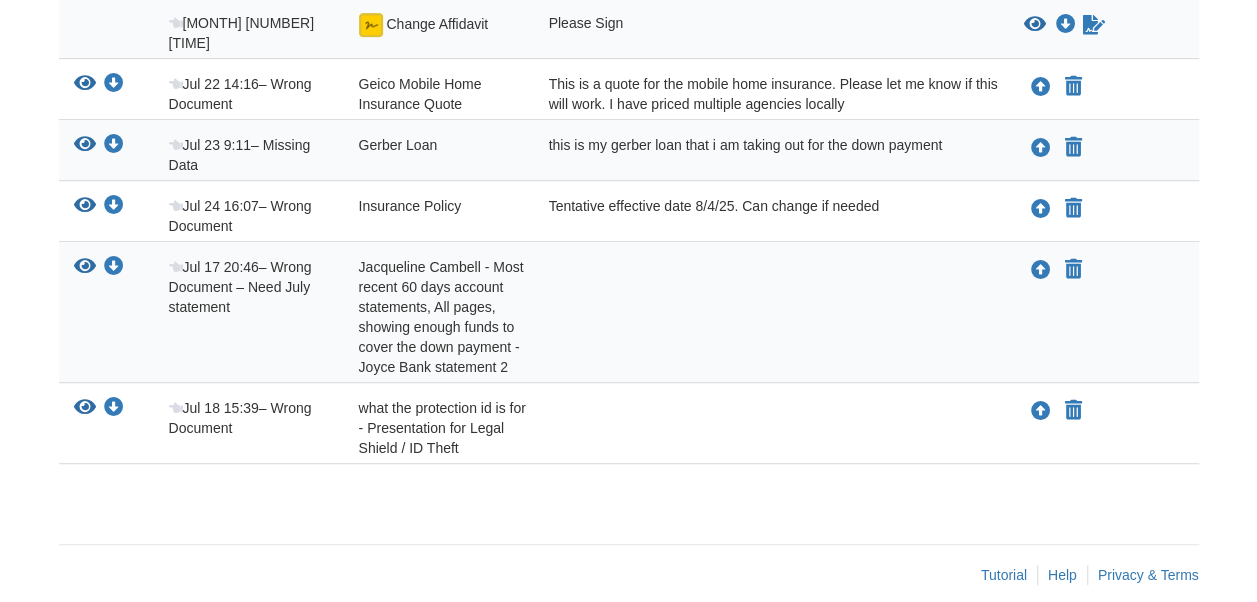 scroll, scrollTop: 0, scrollLeft: 0, axis: both 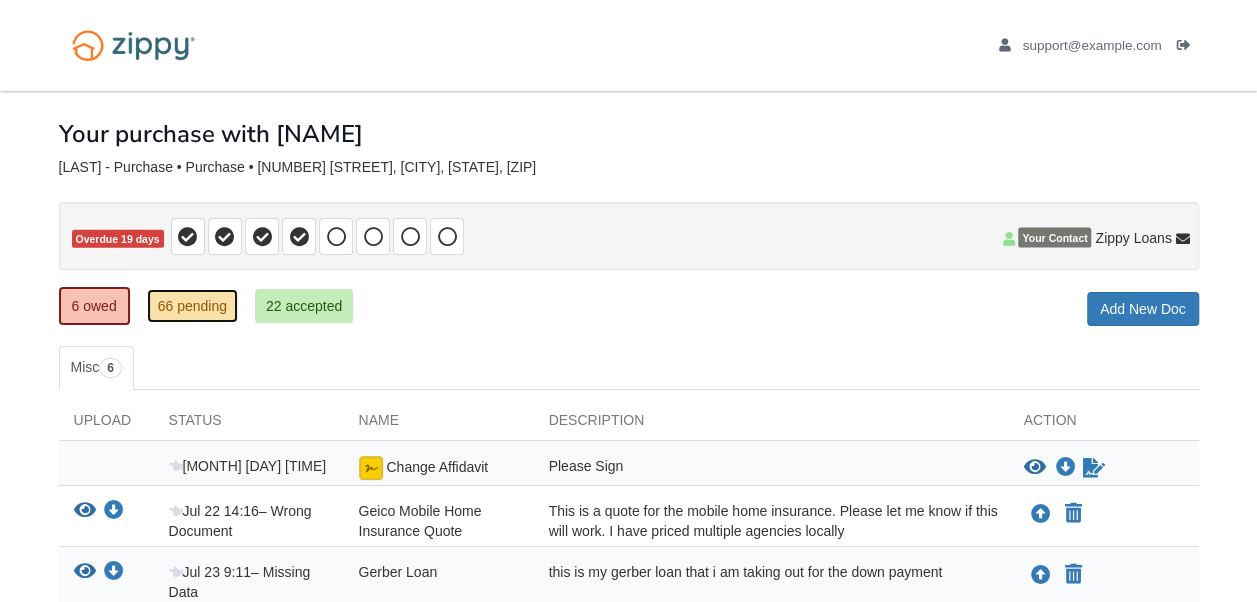click on "66 pending" at bounding box center [192, 306] 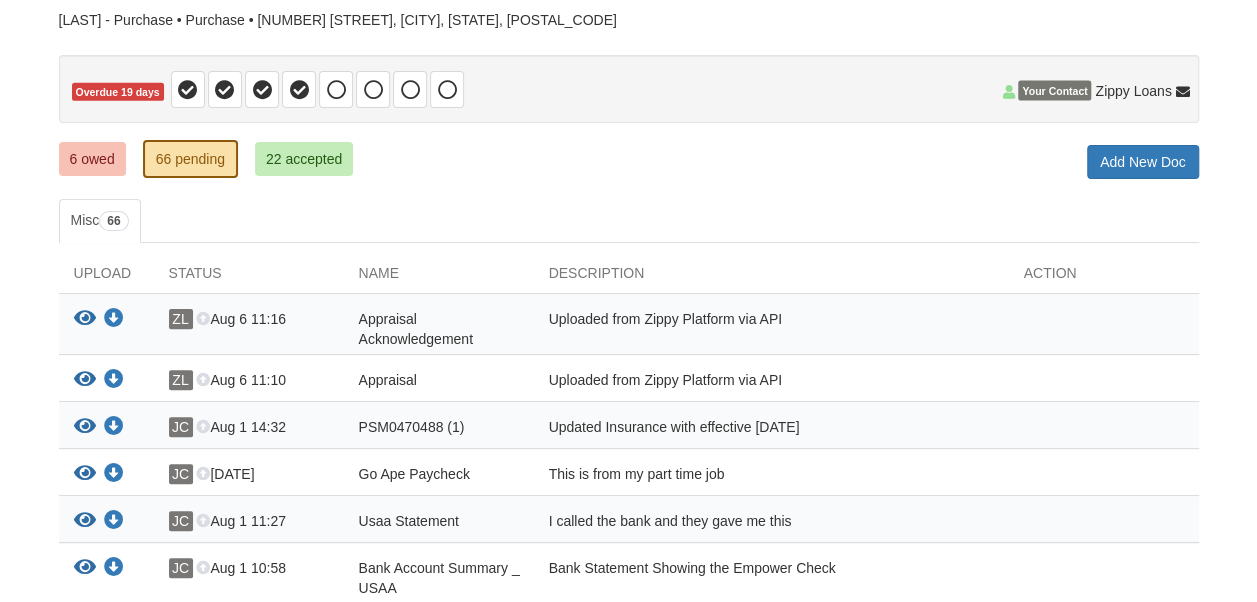 scroll, scrollTop: 163, scrollLeft: 0, axis: vertical 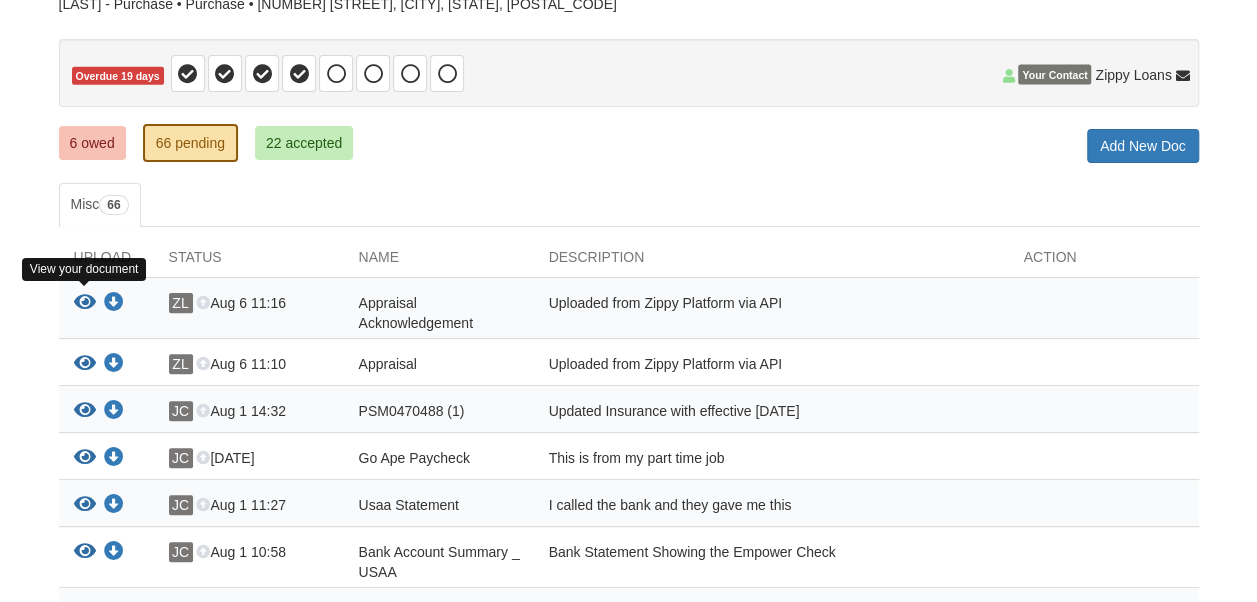 click at bounding box center (85, 303) 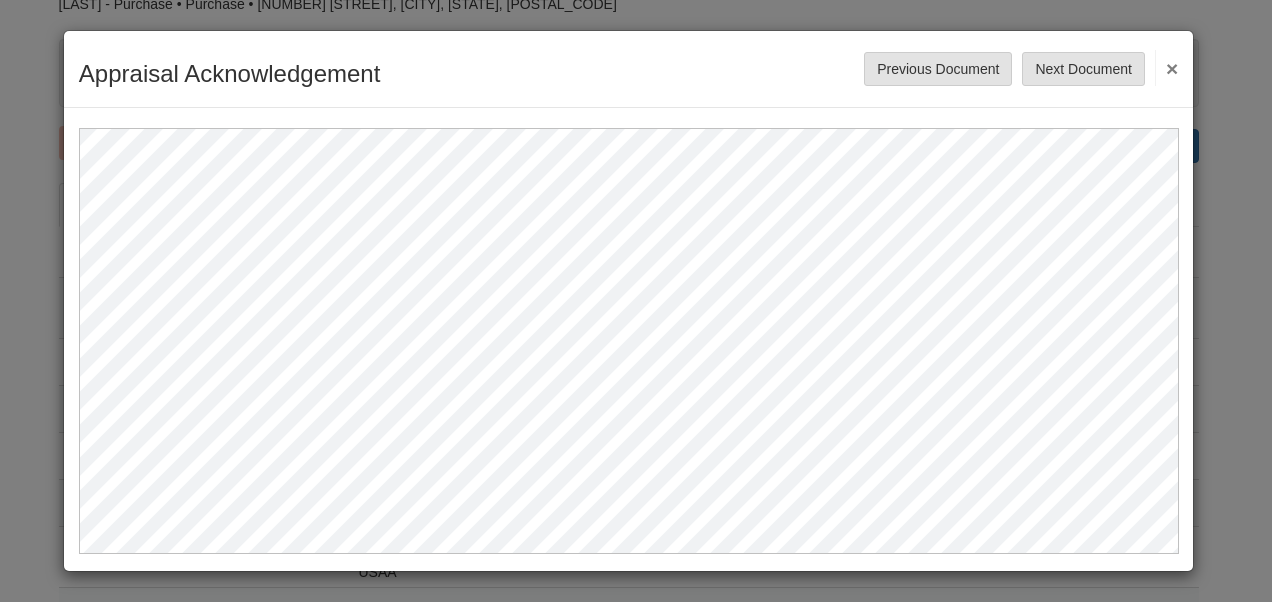 click on "×" at bounding box center (1166, 68) 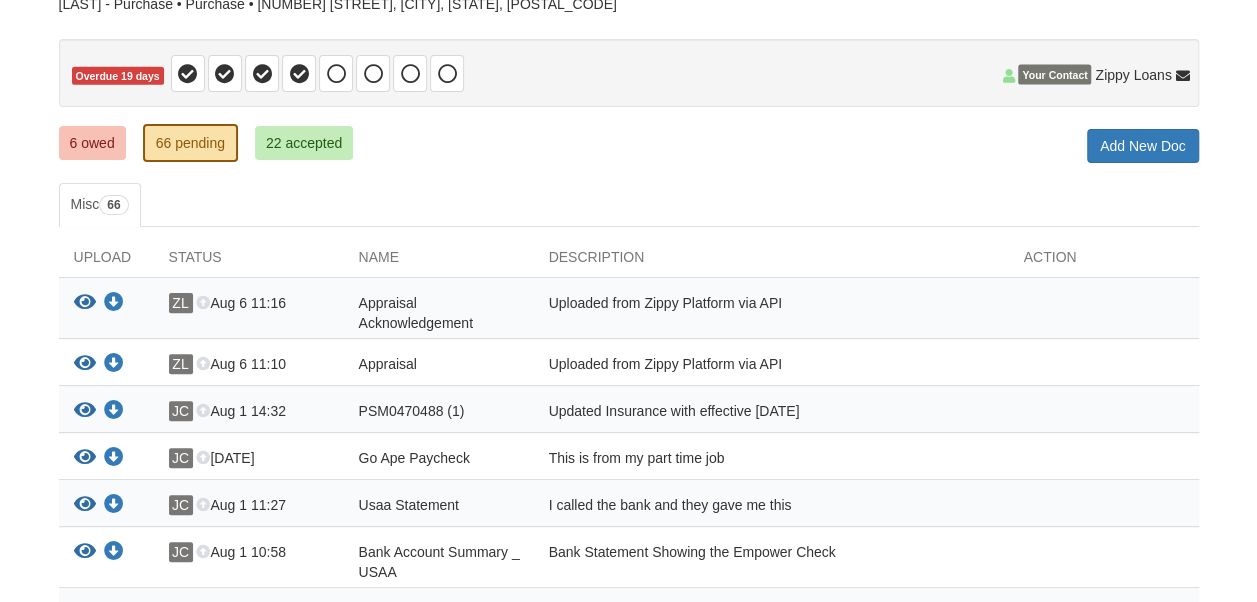 click on "×
×
×
Pending Add Document Notice
document  will be included in the email sent to
Personal Note in Email to
Email Notice
Cancel
Send notice of new request to
Stack & send accepted documents from
Add new document for
Your
purchase
with [FIRST]" at bounding box center [629, 2220] 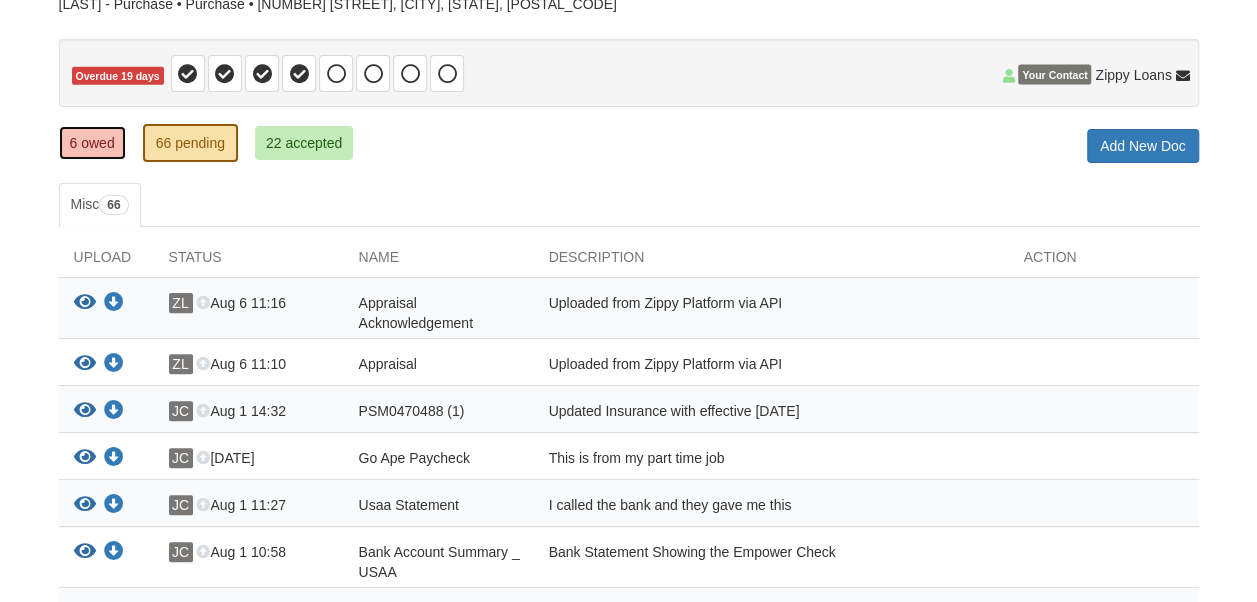 click on "6 owed" at bounding box center [92, 143] 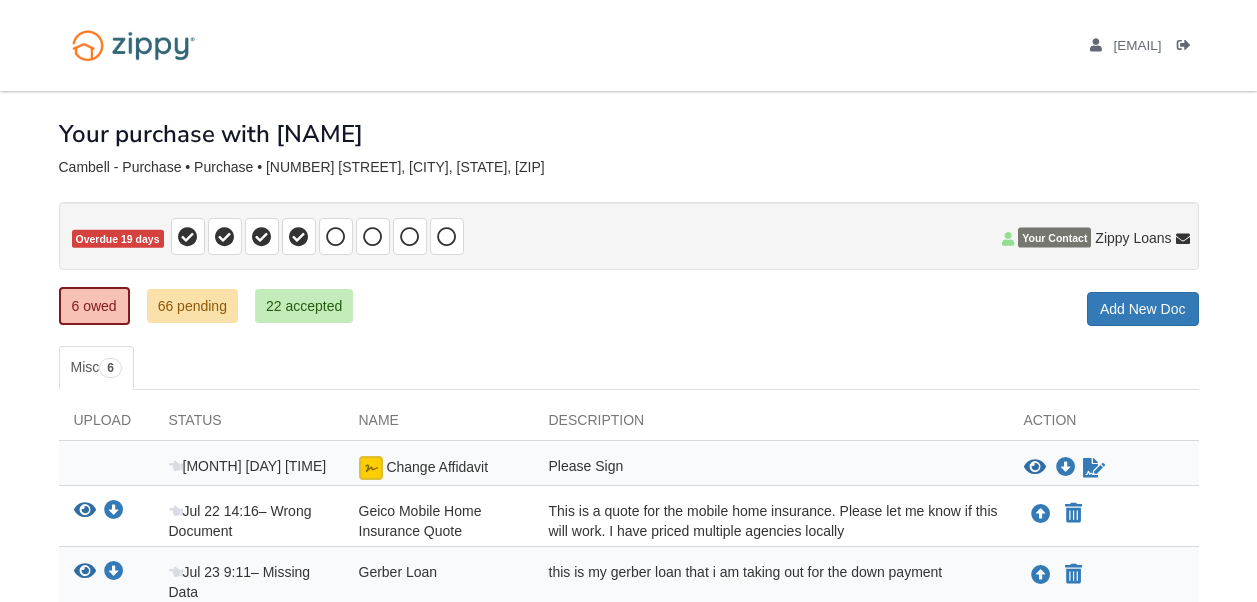 scroll, scrollTop: 0, scrollLeft: 0, axis: both 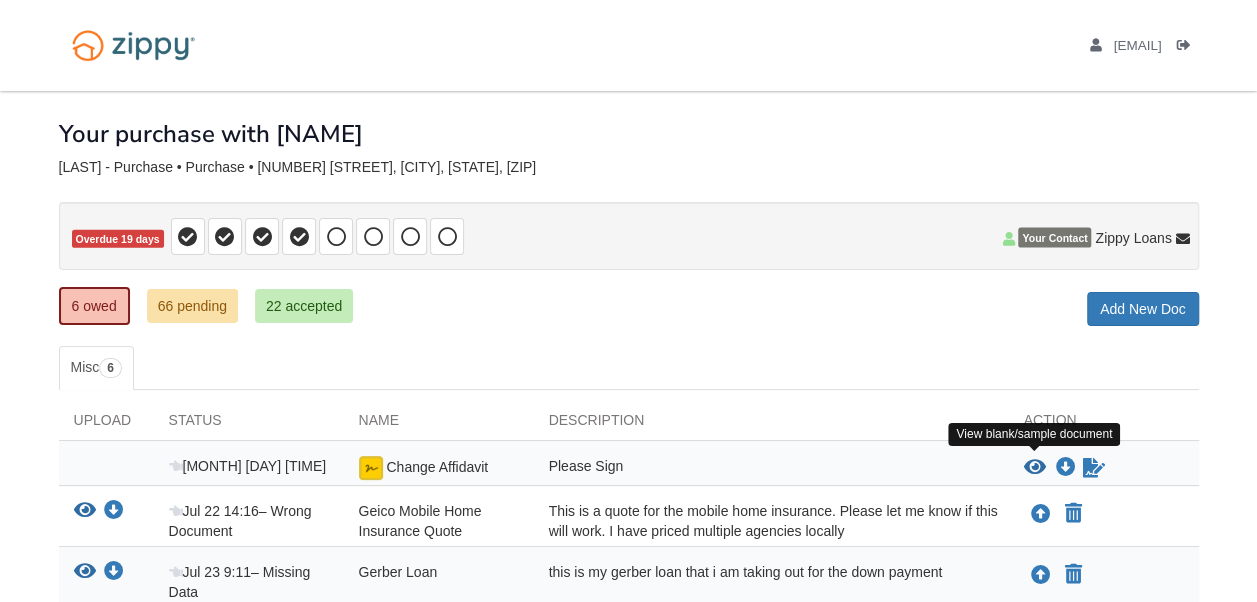 click at bounding box center [1035, 468] 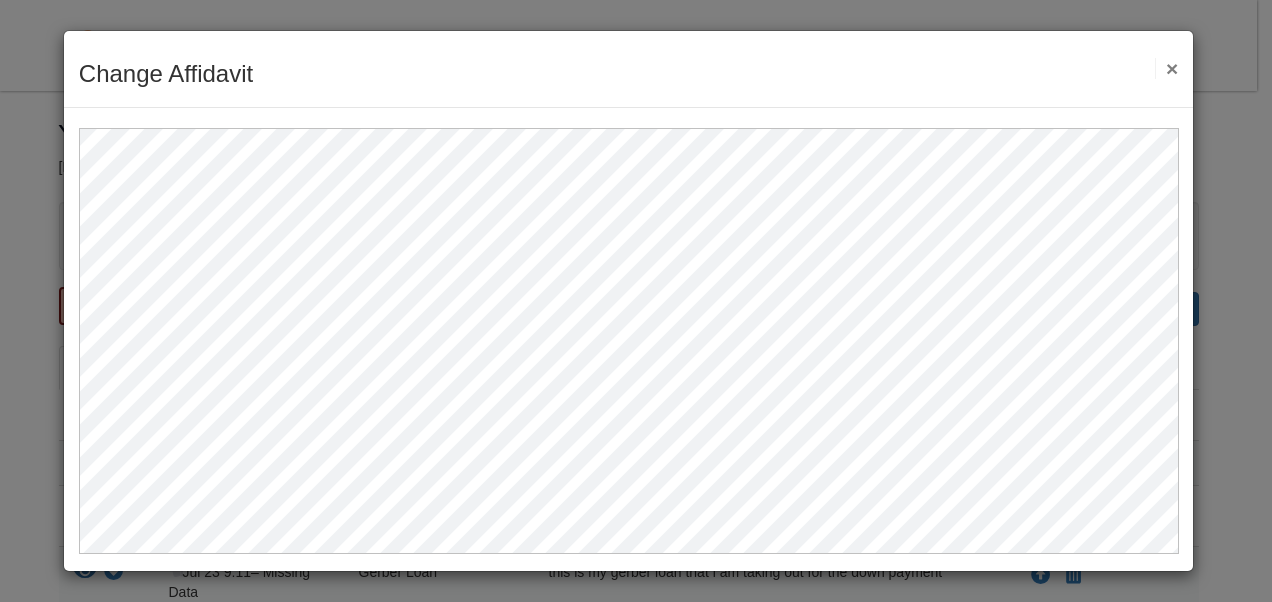 click on "×" at bounding box center [1166, 68] 